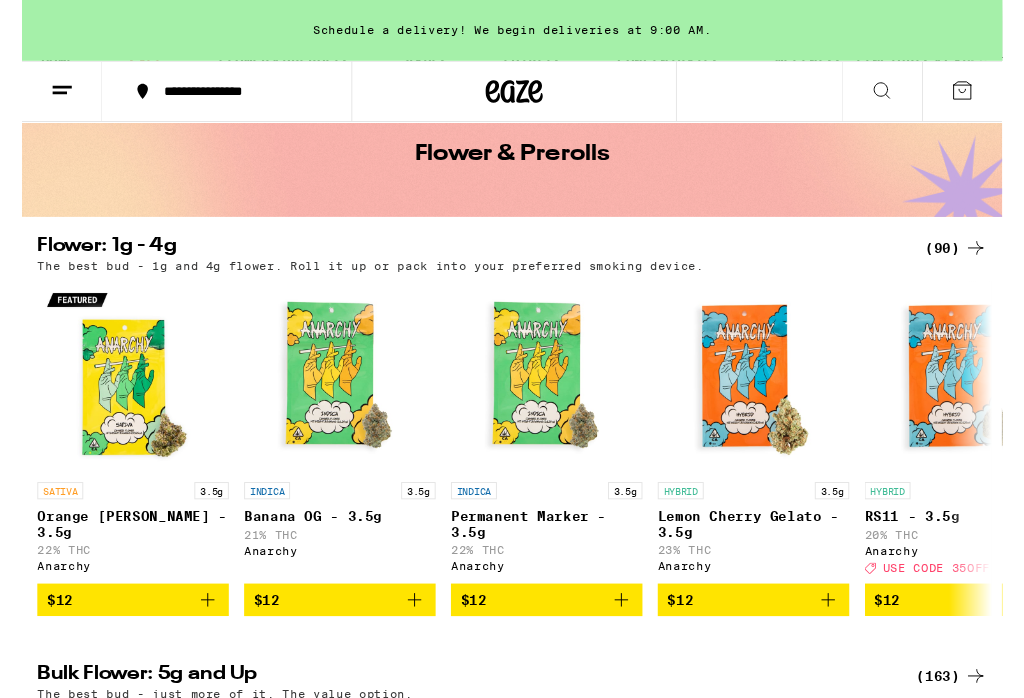 scroll, scrollTop: 259, scrollLeft: 0, axis: vertical 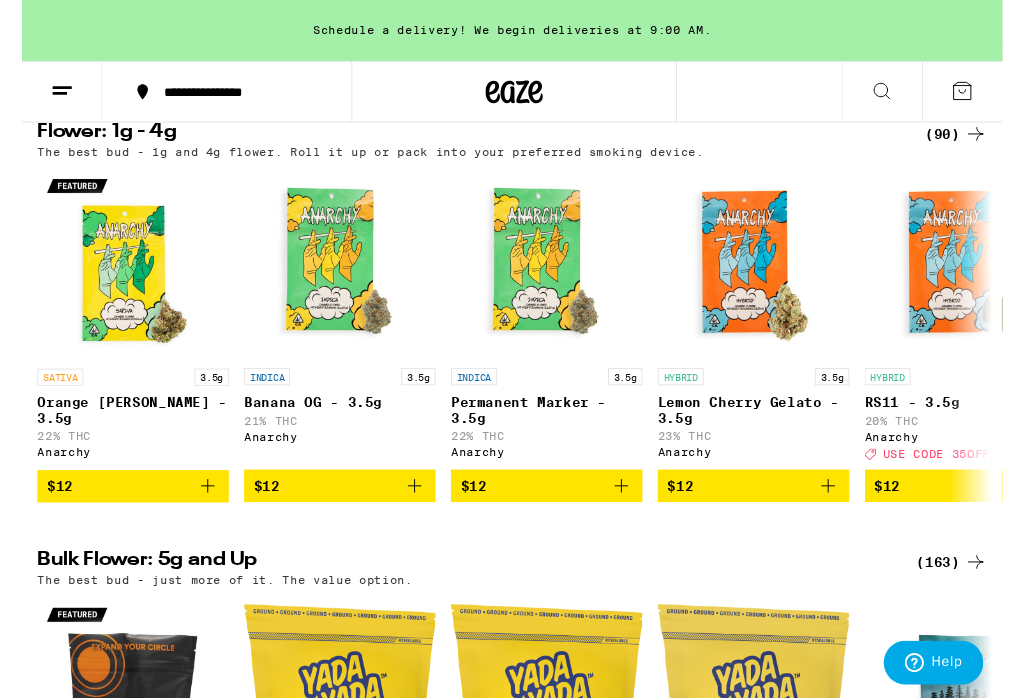 click 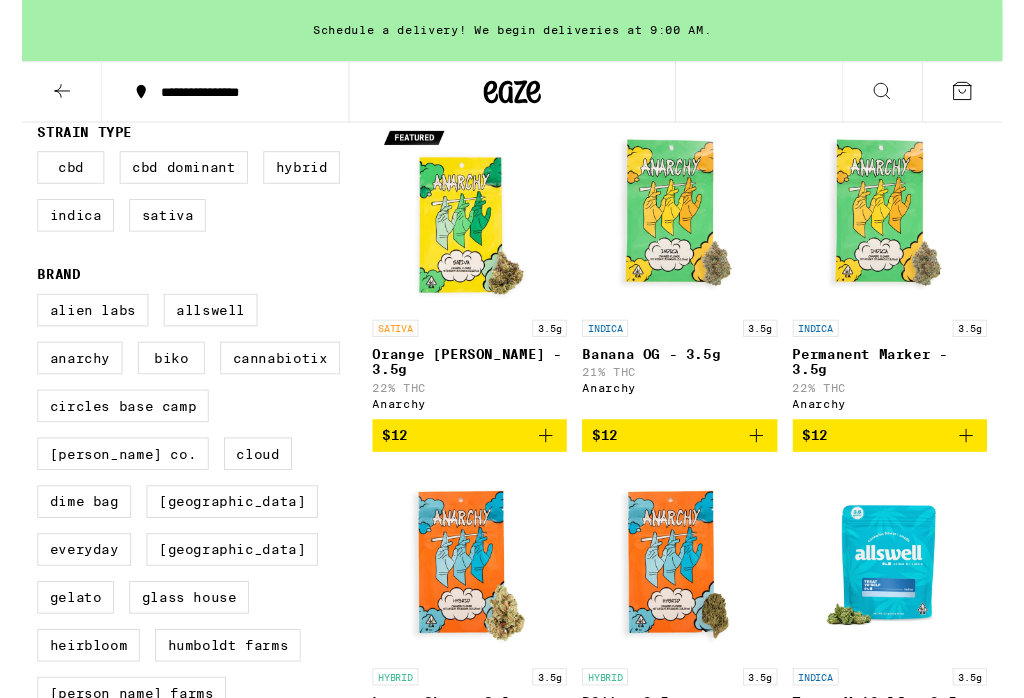 scroll, scrollTop: 0, scrollLeft: 0, axis: both 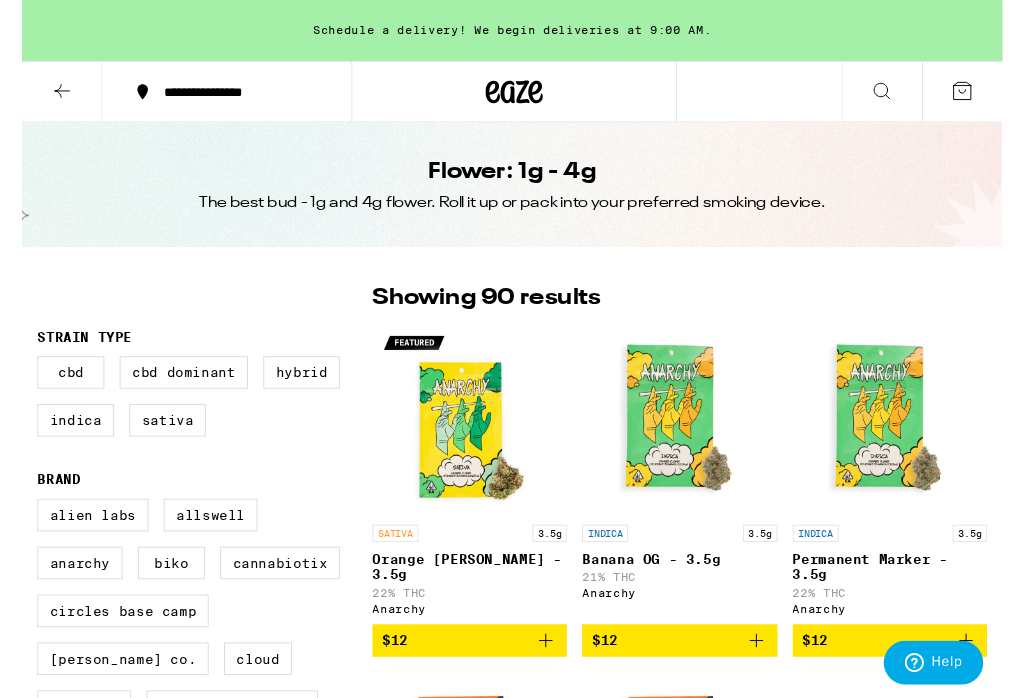 click on "Indica" at bounding box center (56, 439) 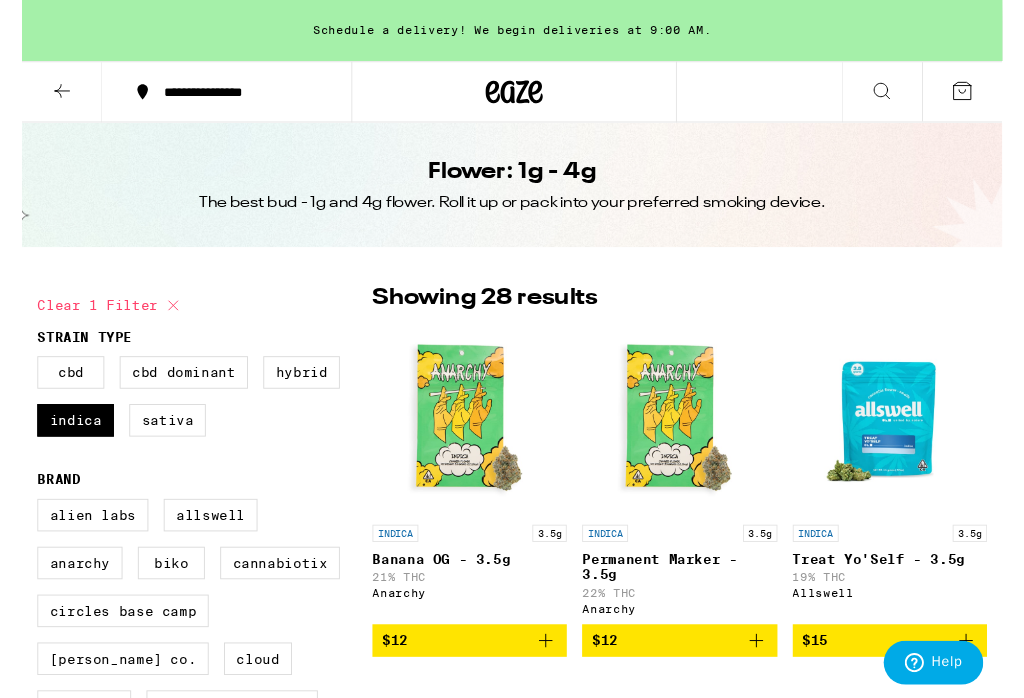 click on "Hybrid" at bounding box center [292, 389] 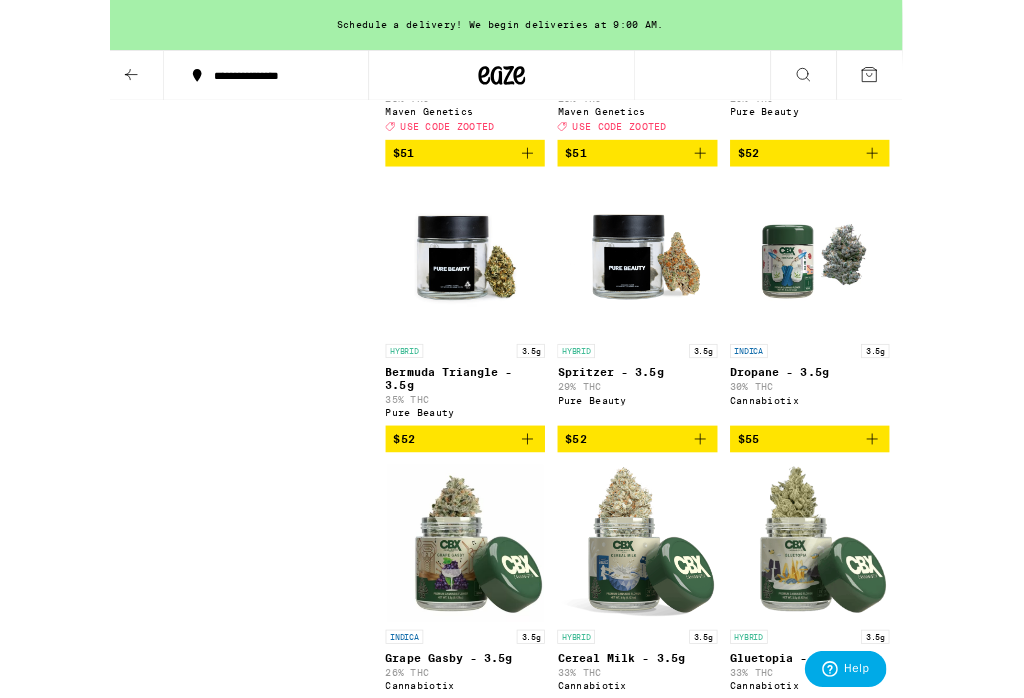 scroll, scrollTop: 6428, scrollLeft: 0, axis: vertical 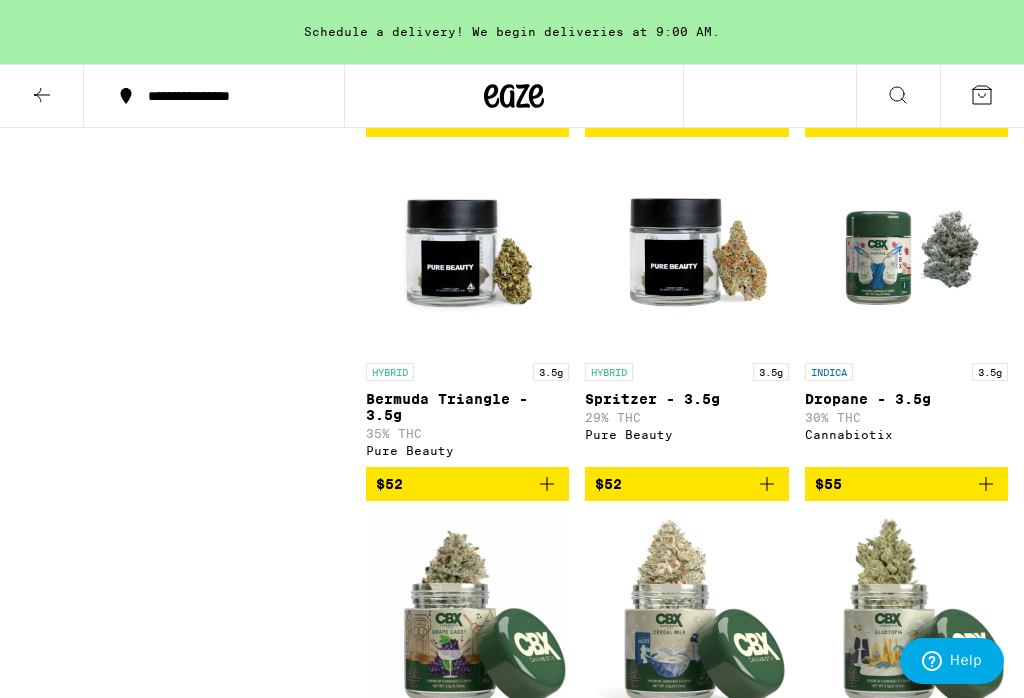 click 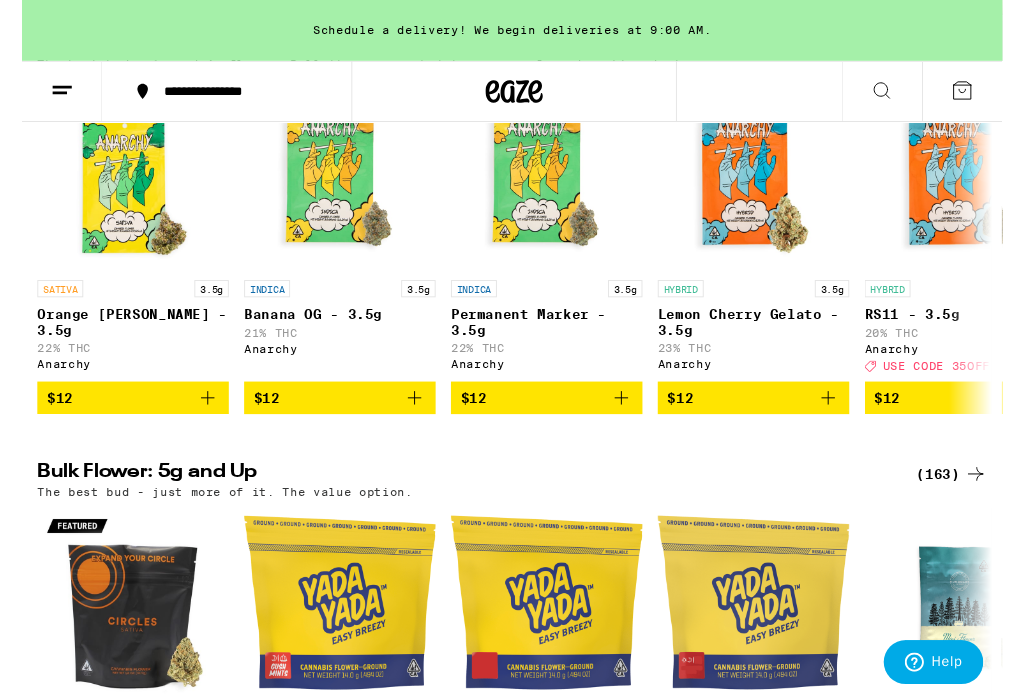 scroll, scrollTop: 307, scrollLeft: 0, axis: vertical 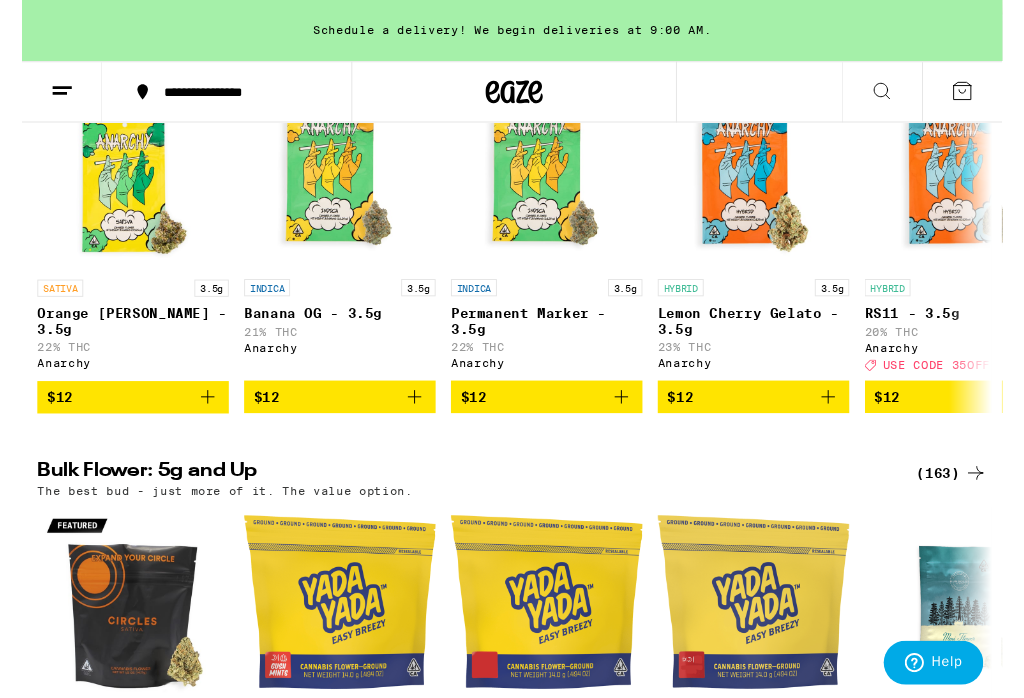 click on "(163)" at bounding box center (971, 494) 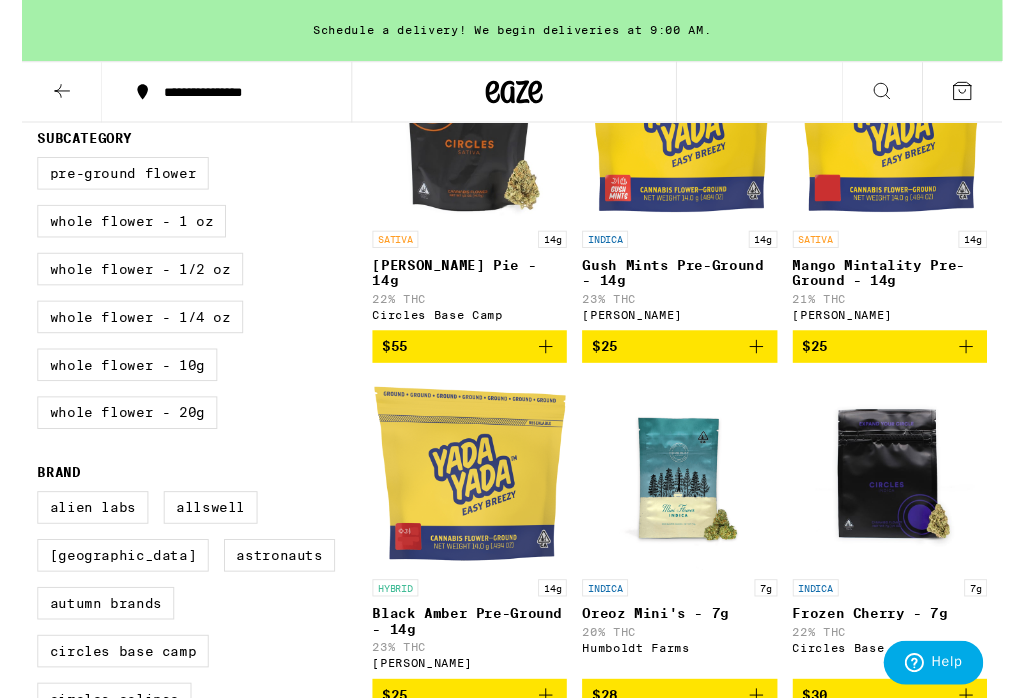 scroll, scrollTop: 0, scrollLeft: 0, axis: both 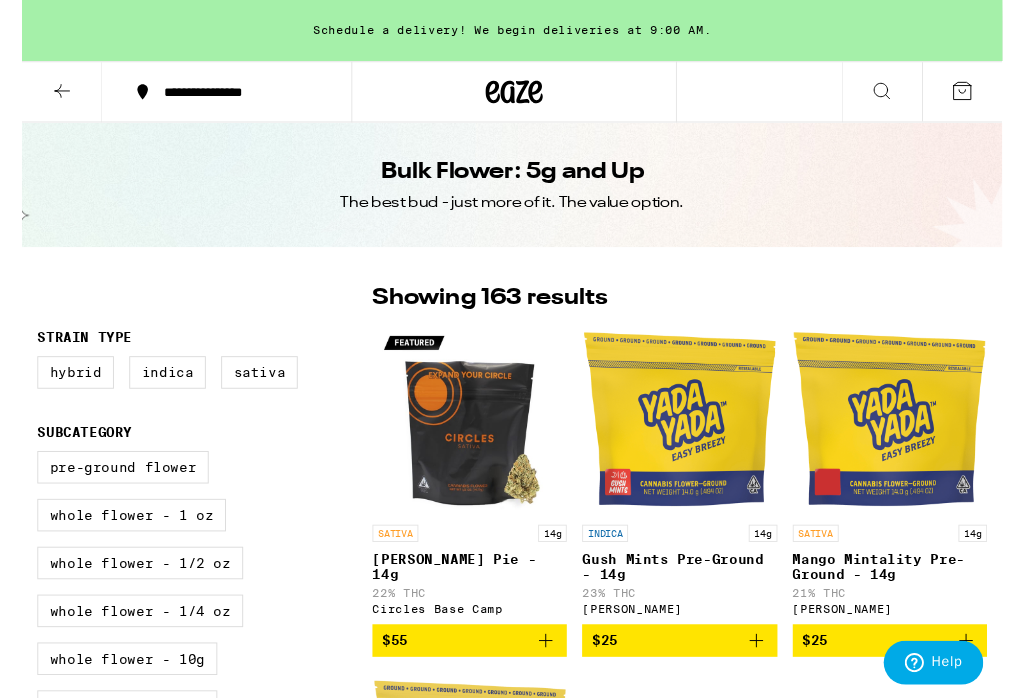 click on "Hybrid" at bounding box center [56, 389] 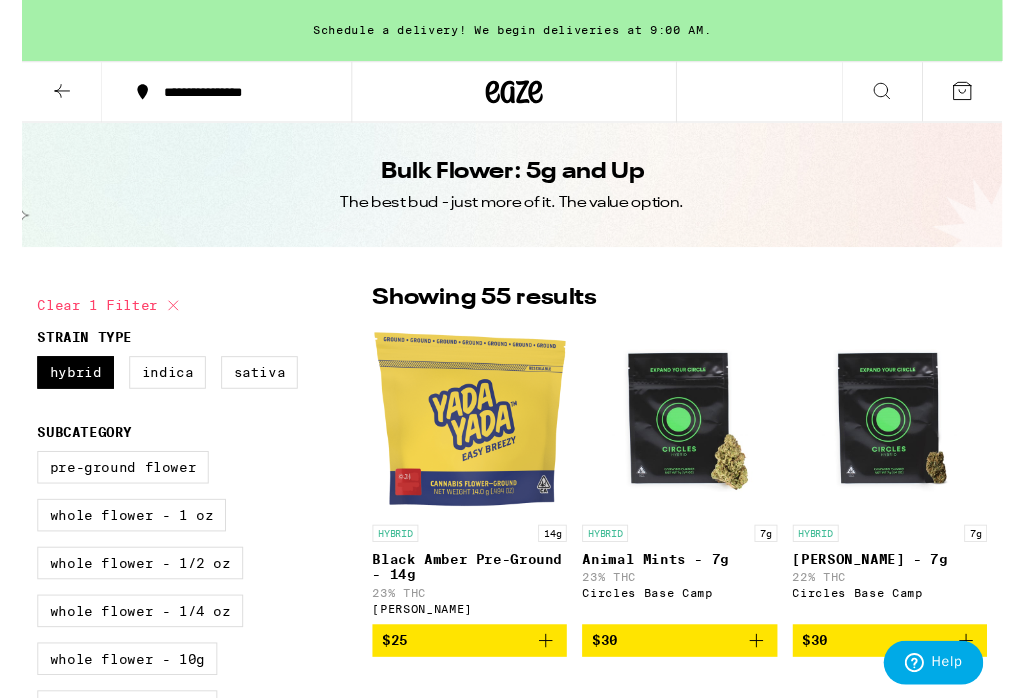 click on "Indica" at bounding box center (152, 389) 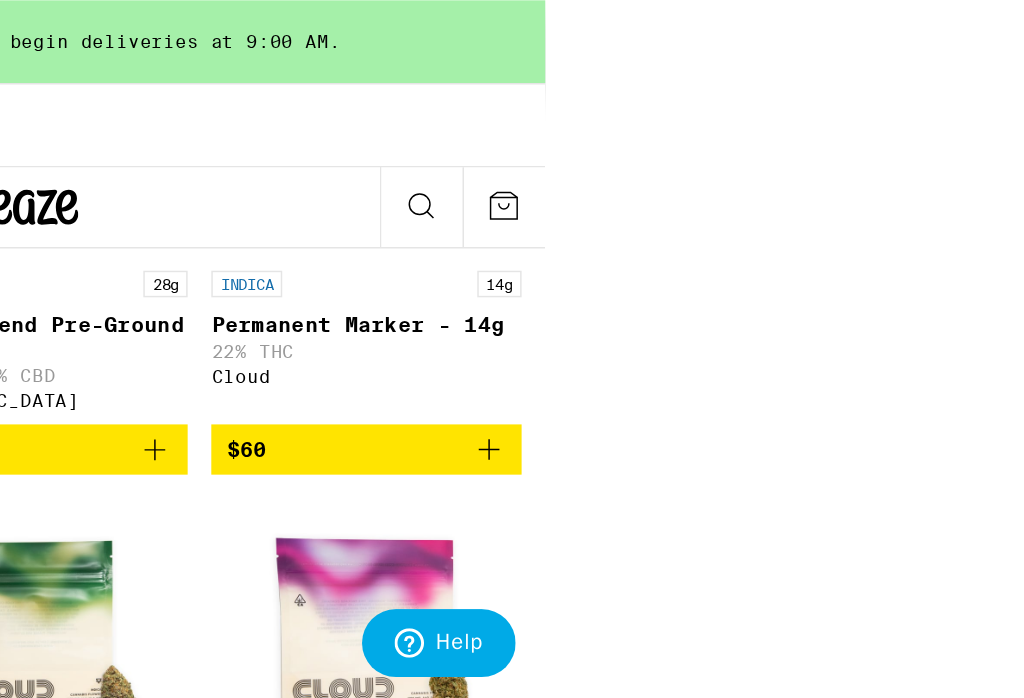 scroll, scrollTop: 6030, scrollLeft: 0, axis: vertical 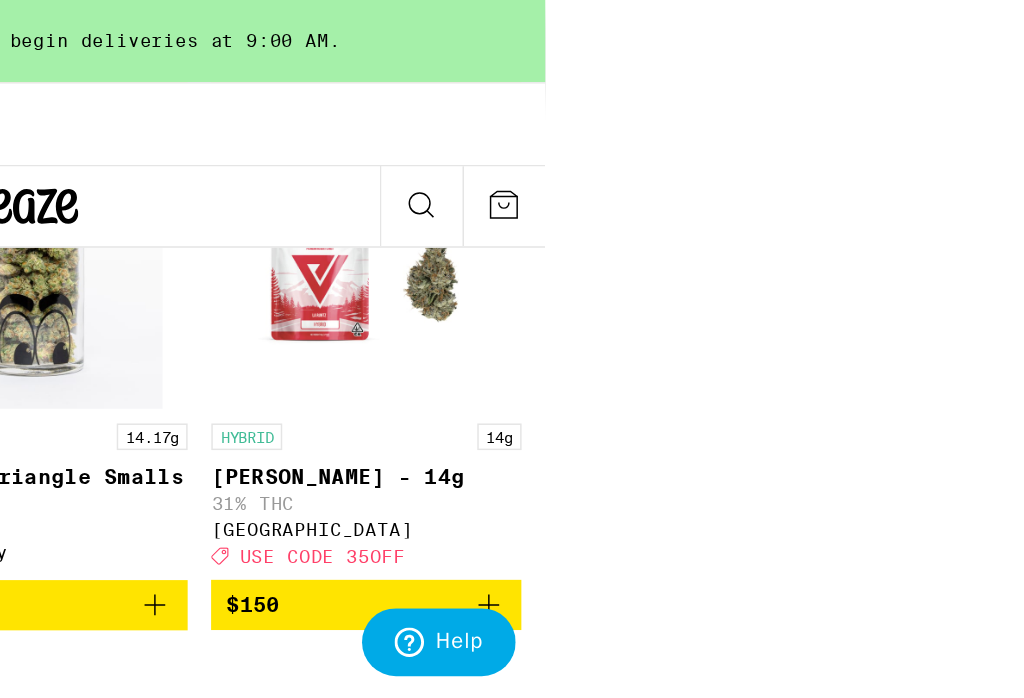 checkbox on "false" 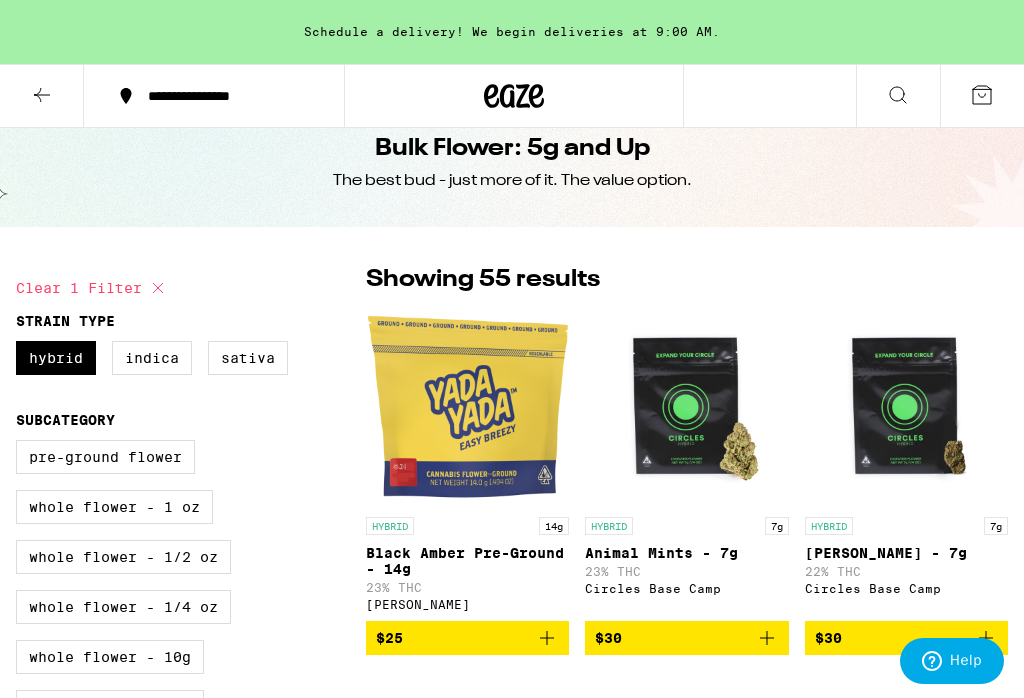 click 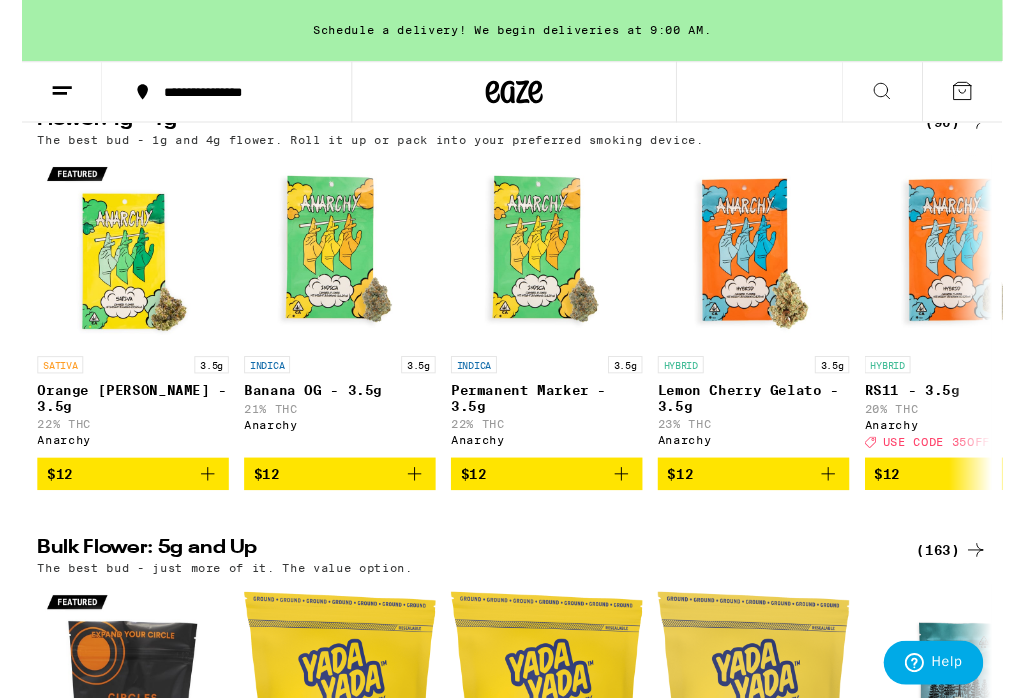 scroll, scrollTop: 149, scrollLeft: 0, axis: vertical 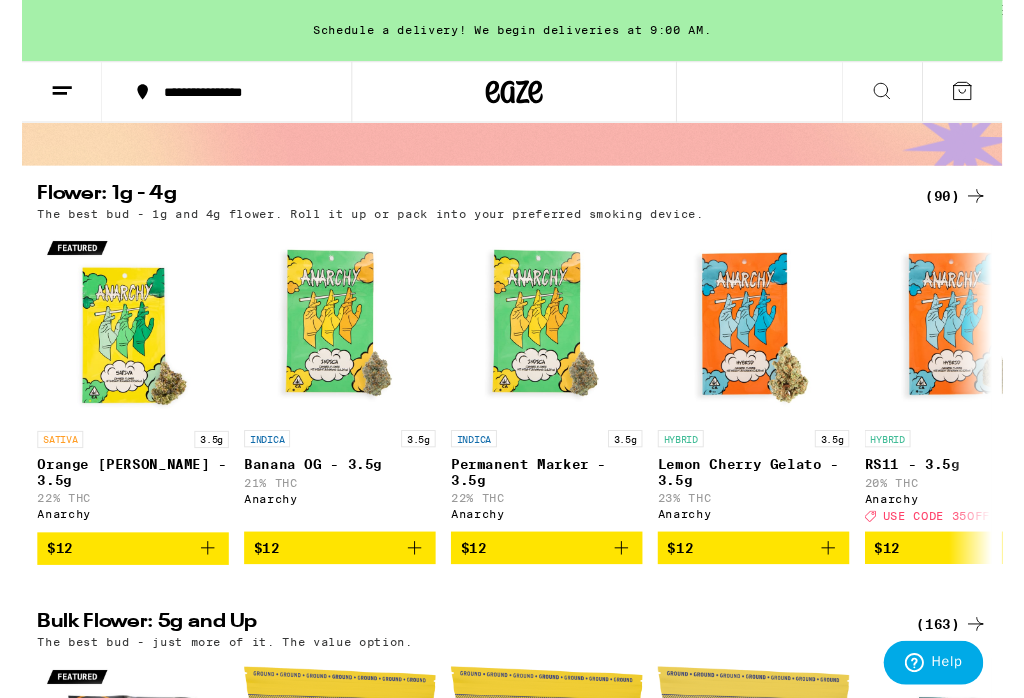 click on "(90)" at bounding box center (975, 205) 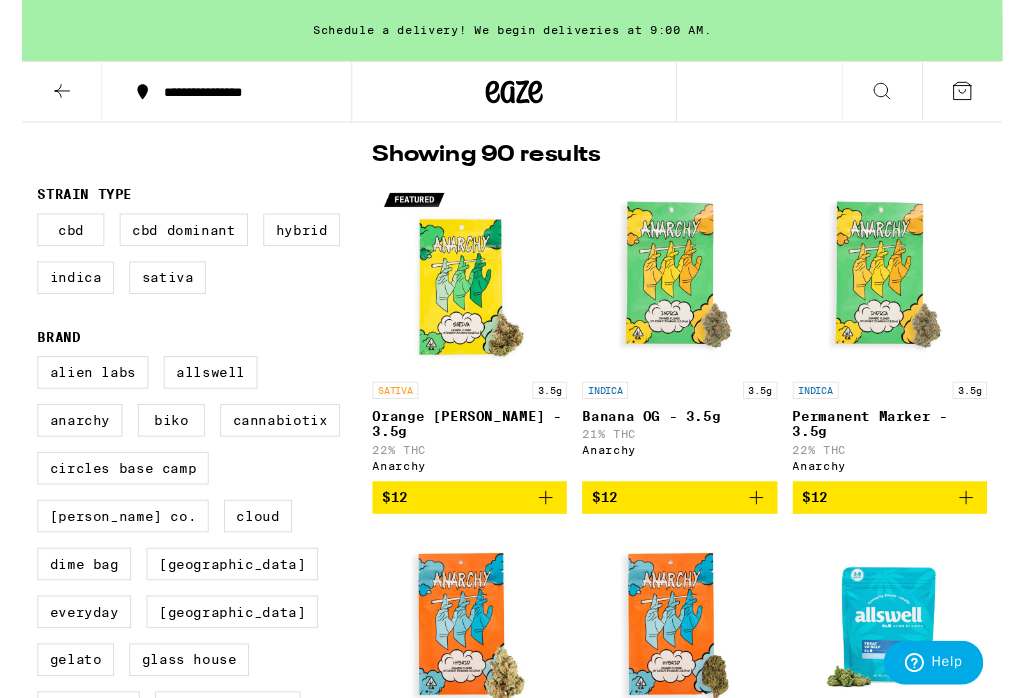 scroll, scrollTop: 0, scrollLeft: 0, axis: both 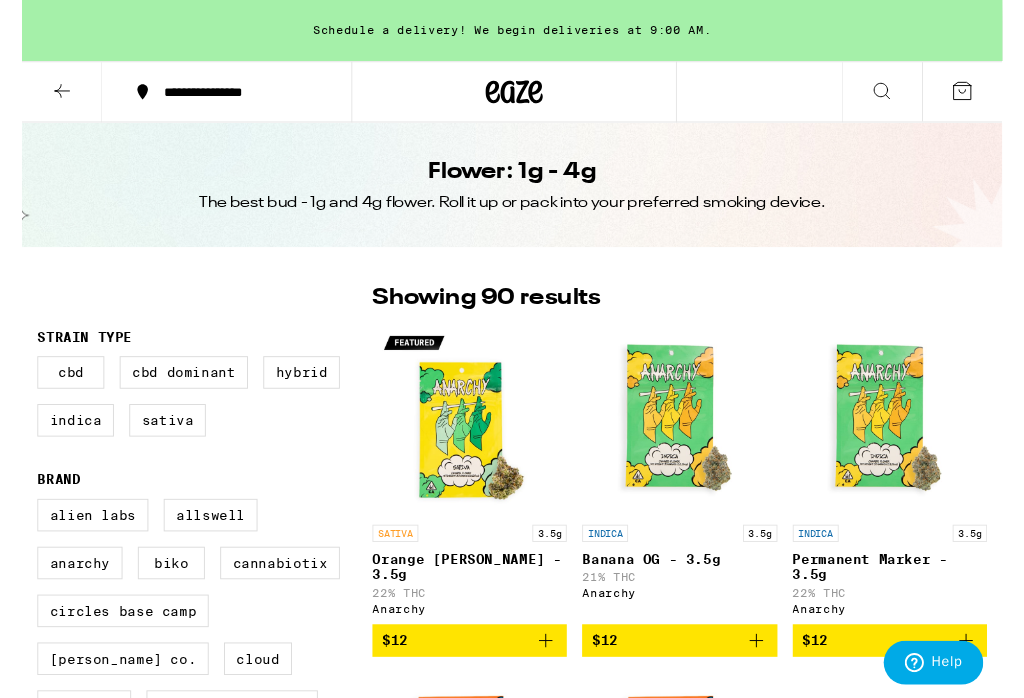 click on "Indica" at bounding box center (56, 439) 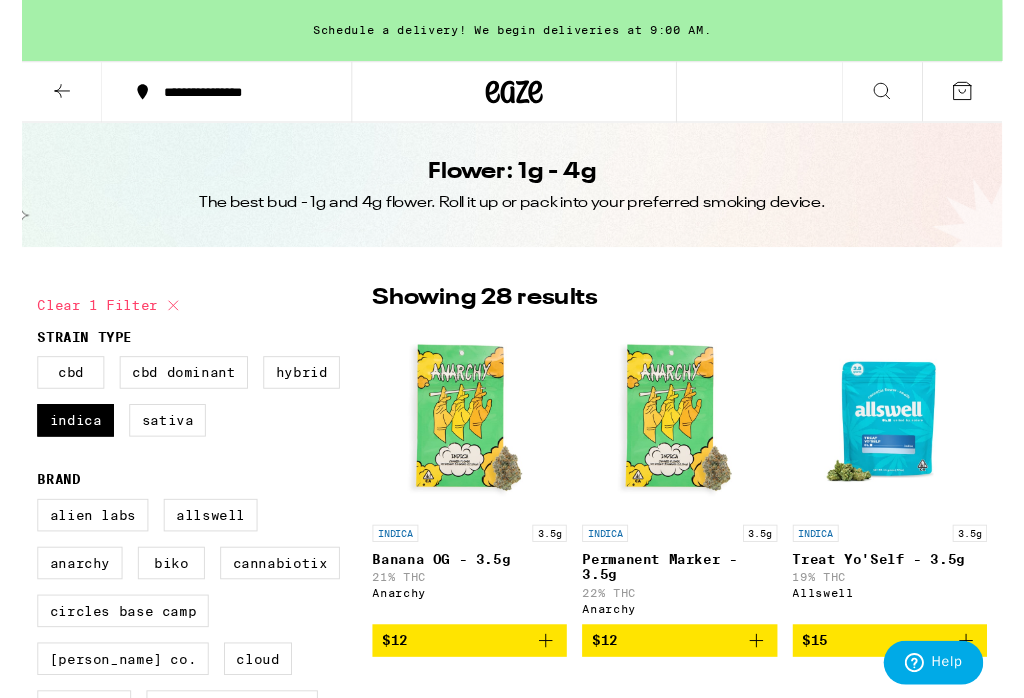 click on "Hybrid" at bounding box center [292, 389] 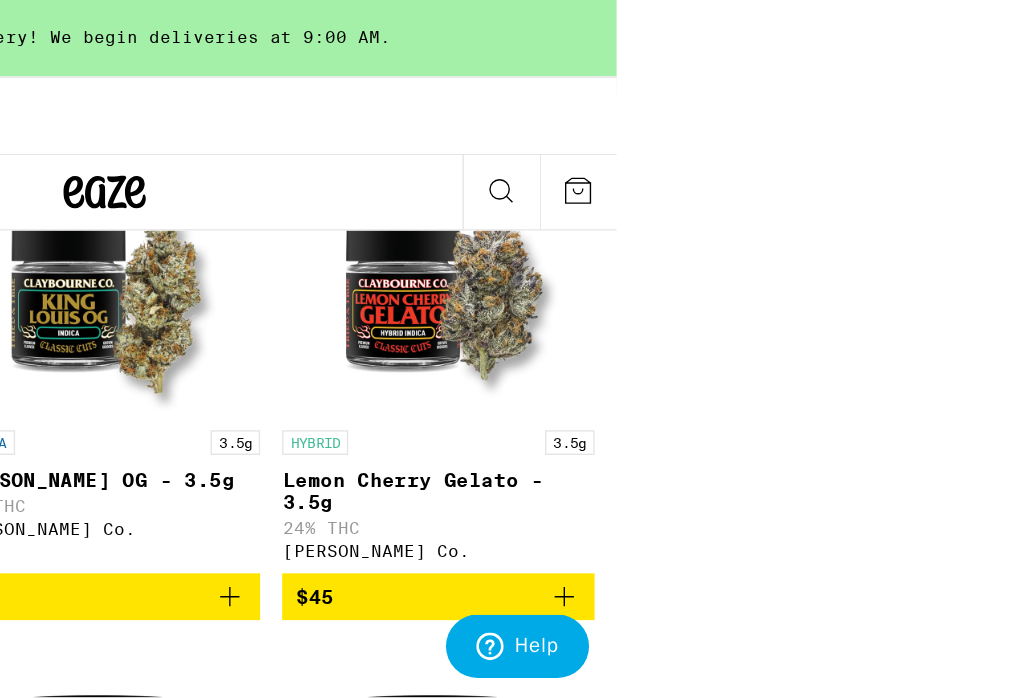 scroll, scrollTop: 4026, scrollLeft: 0, axis: vertical 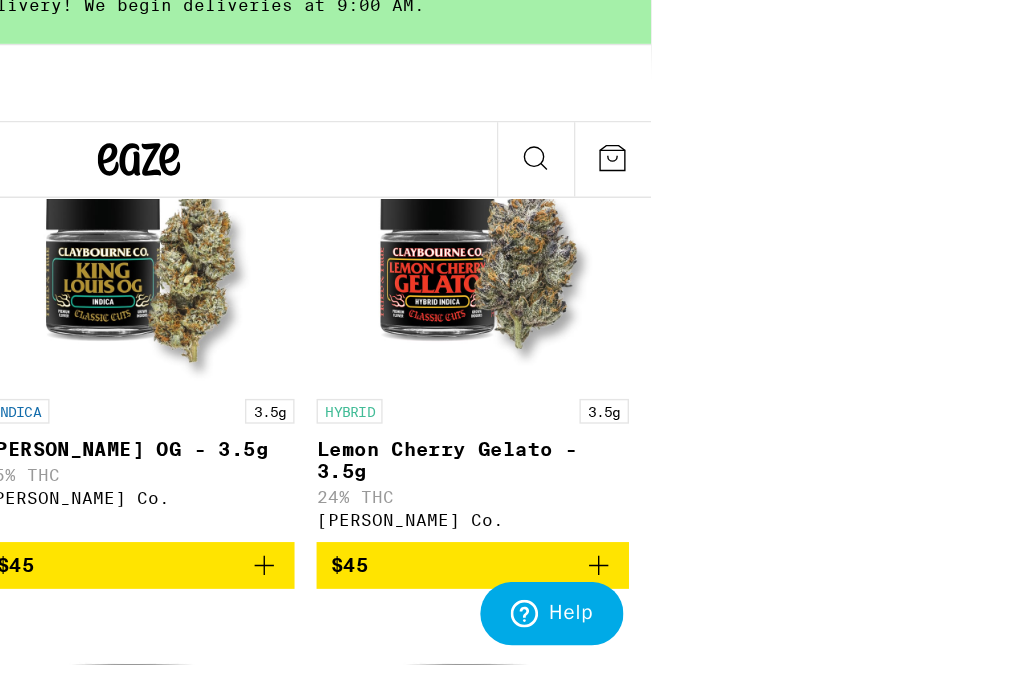 click at bounding box center [129, -125] 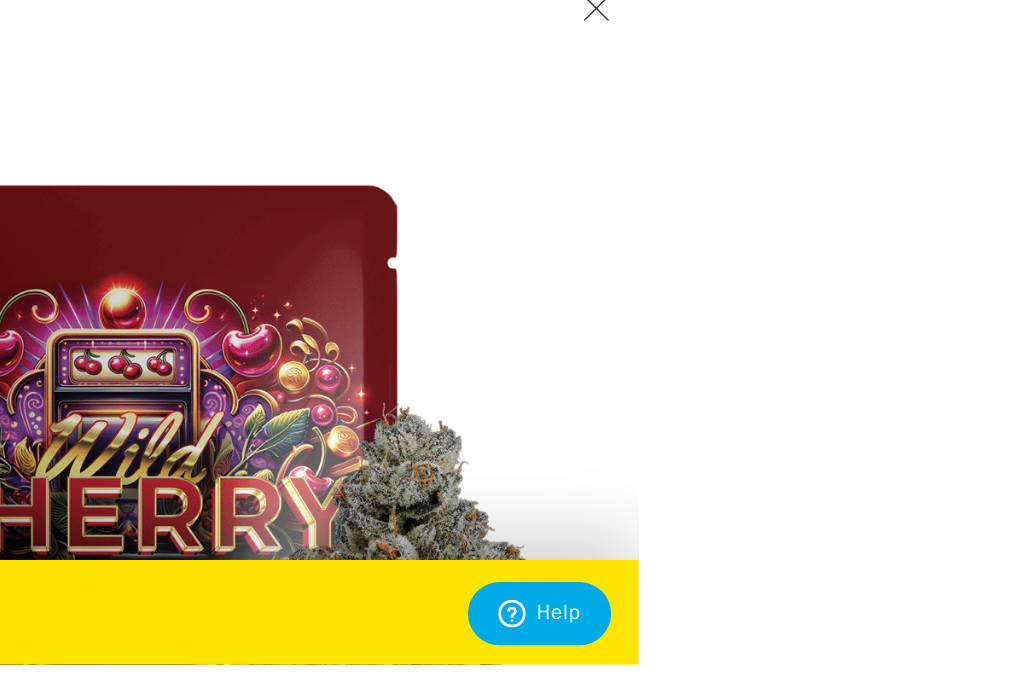 click at bounding box center [713, 31] 